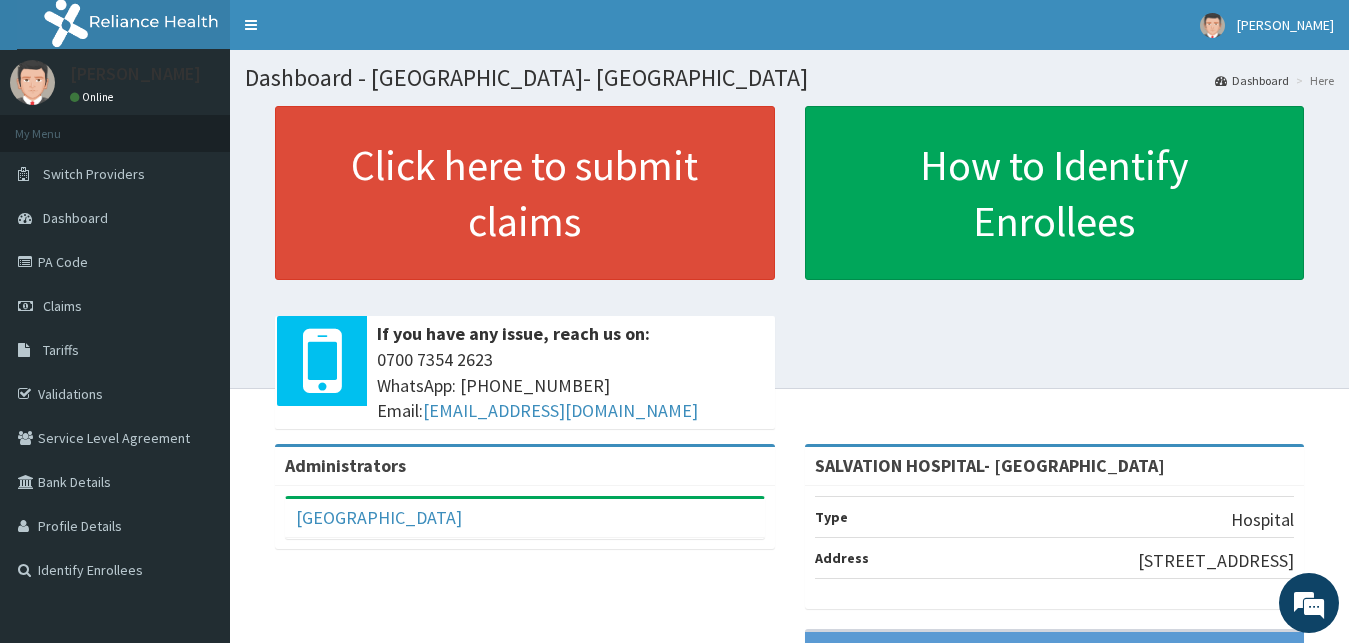 scroll, scrollTop: 0, scrollLeft: 0, axis: both 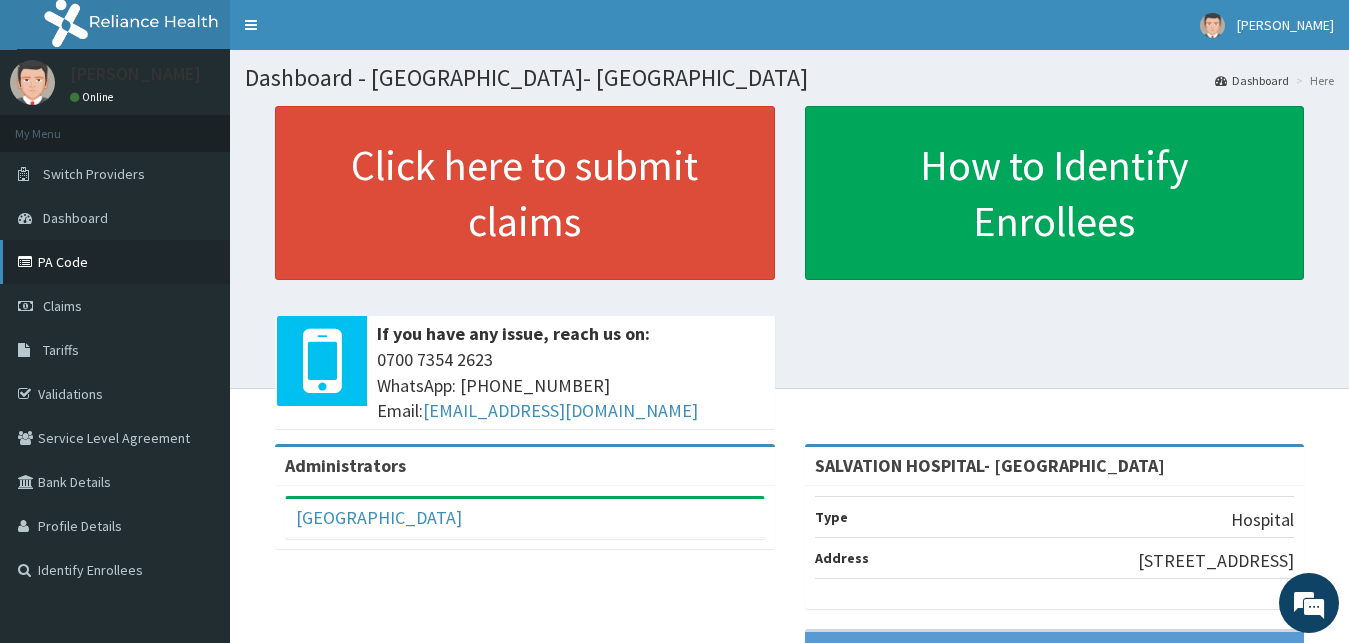 click on "PA Code" at bounding box center (115, 262) 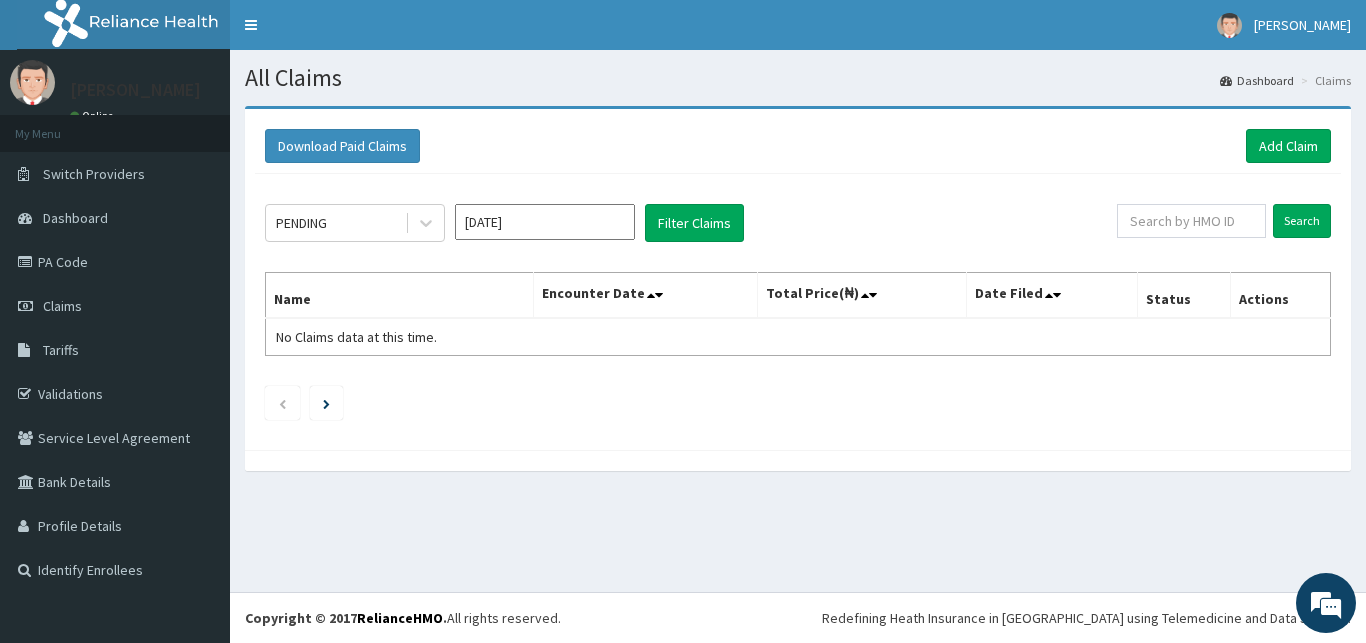 scroll, scrollTop: 0, scrollLeft: 0, axis: both 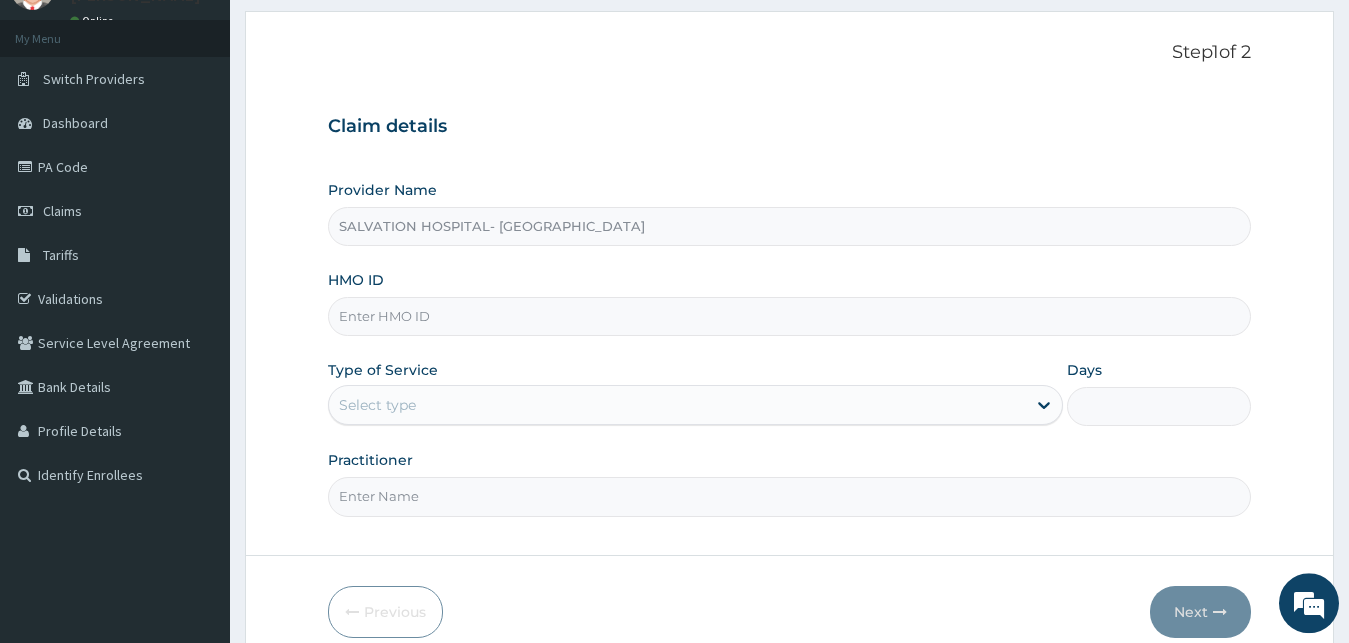 click on "HMO ID" at bounding box center (790, 316) 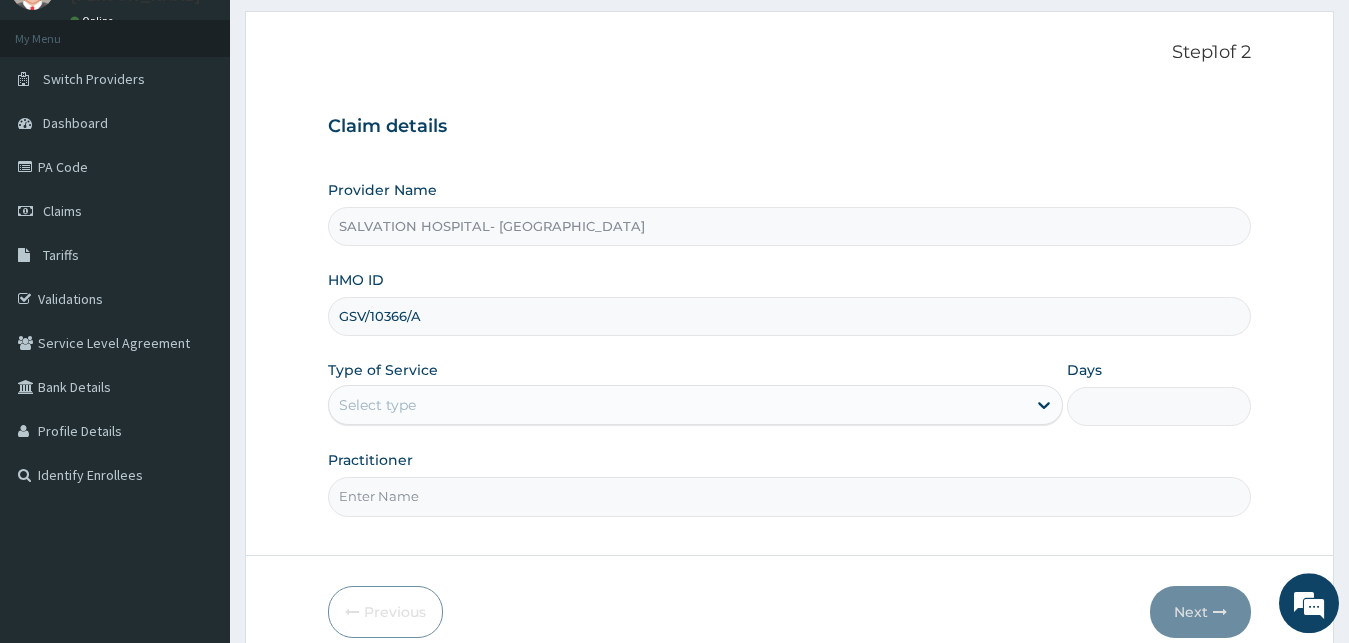 type on "GSV/10366/A" 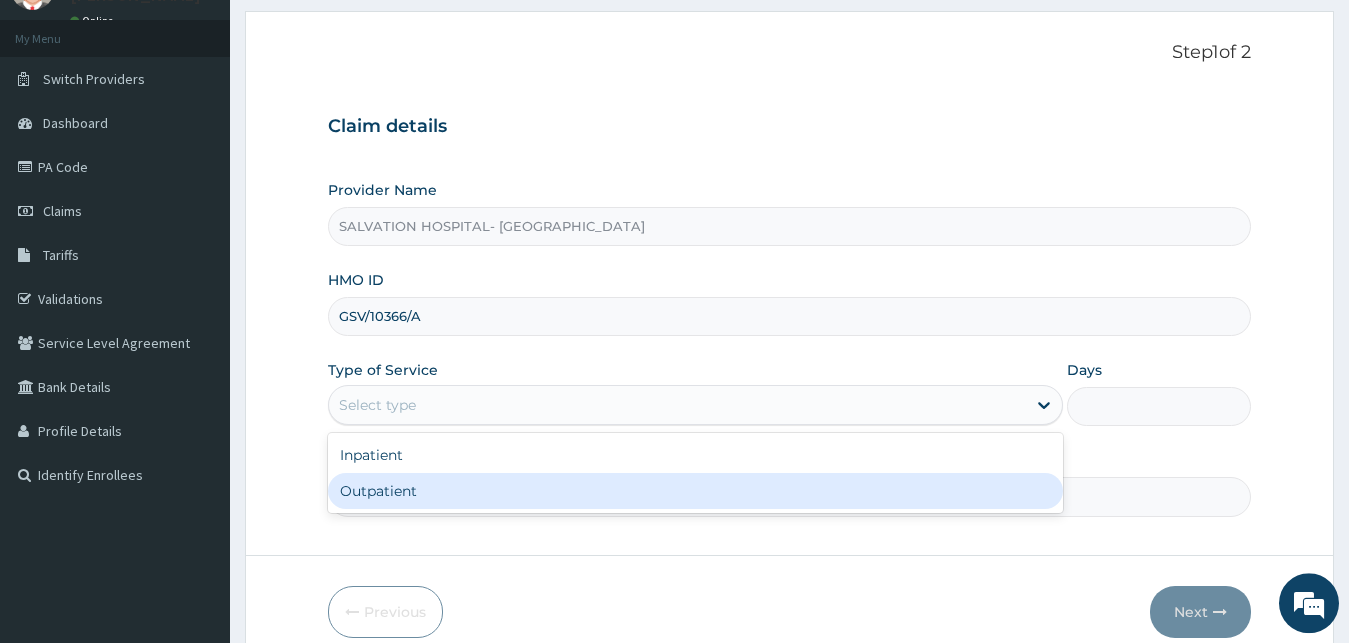 click on "Outpatient" at bounding box center (696, 491) 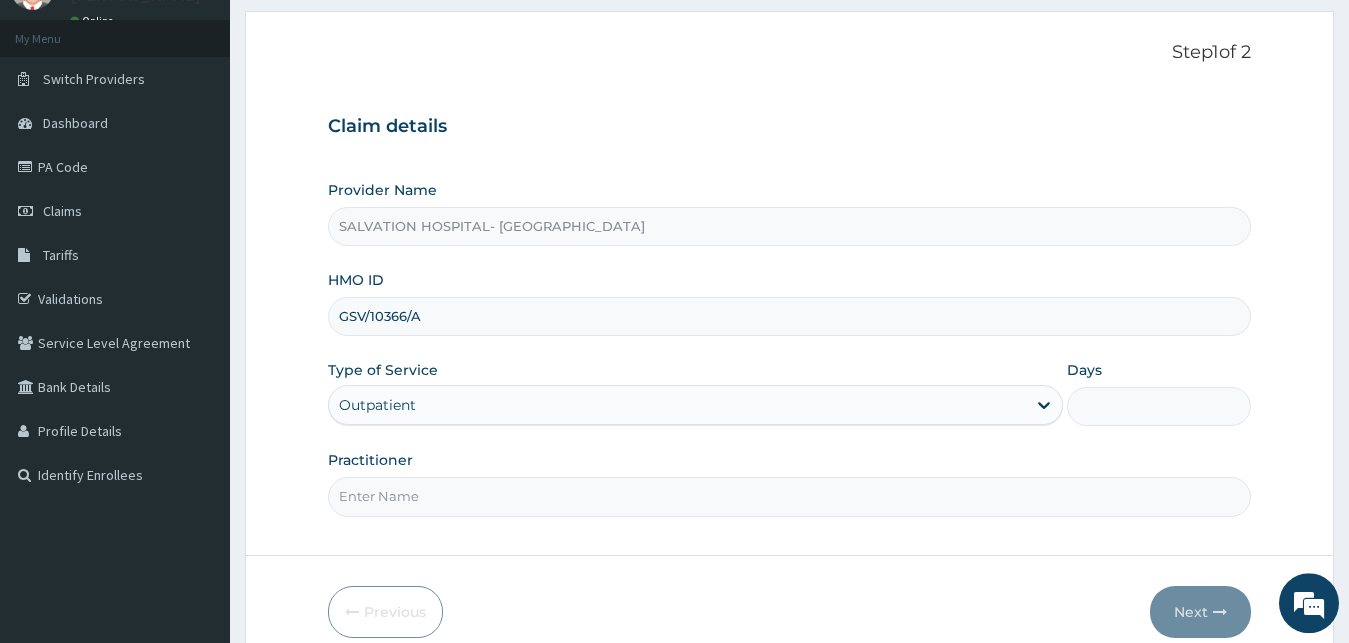 type on "1" 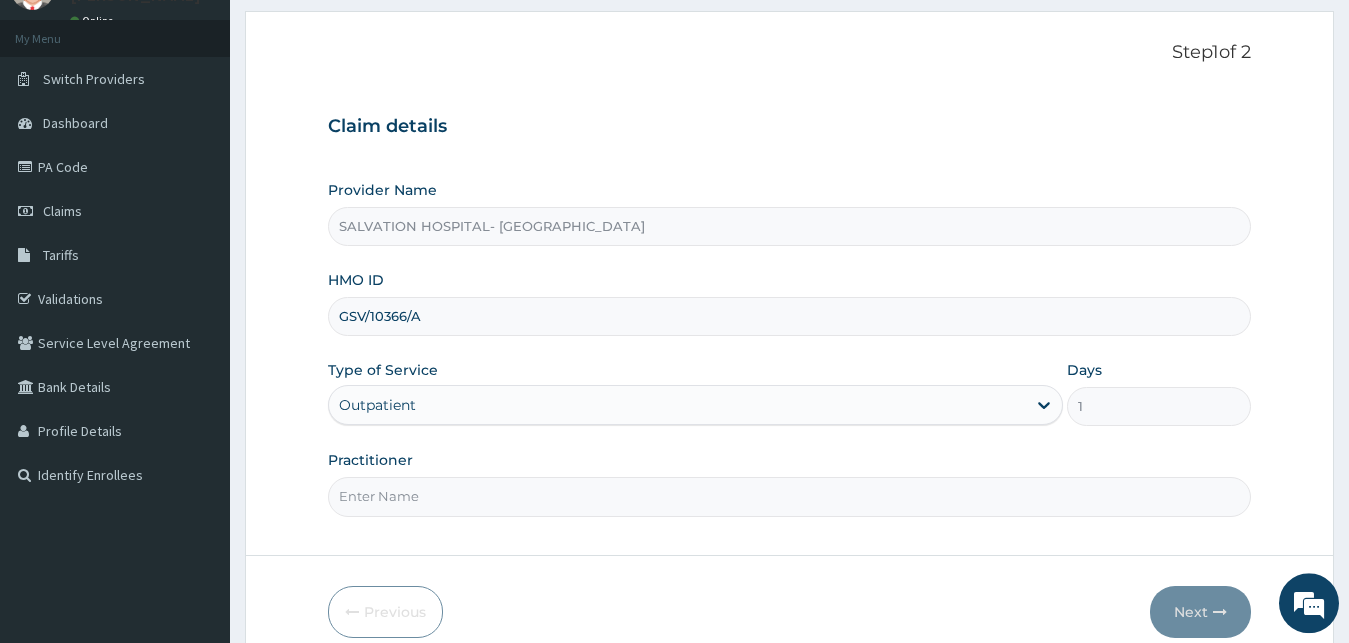 click on "Practitioner" at bounding box center [790, 496] 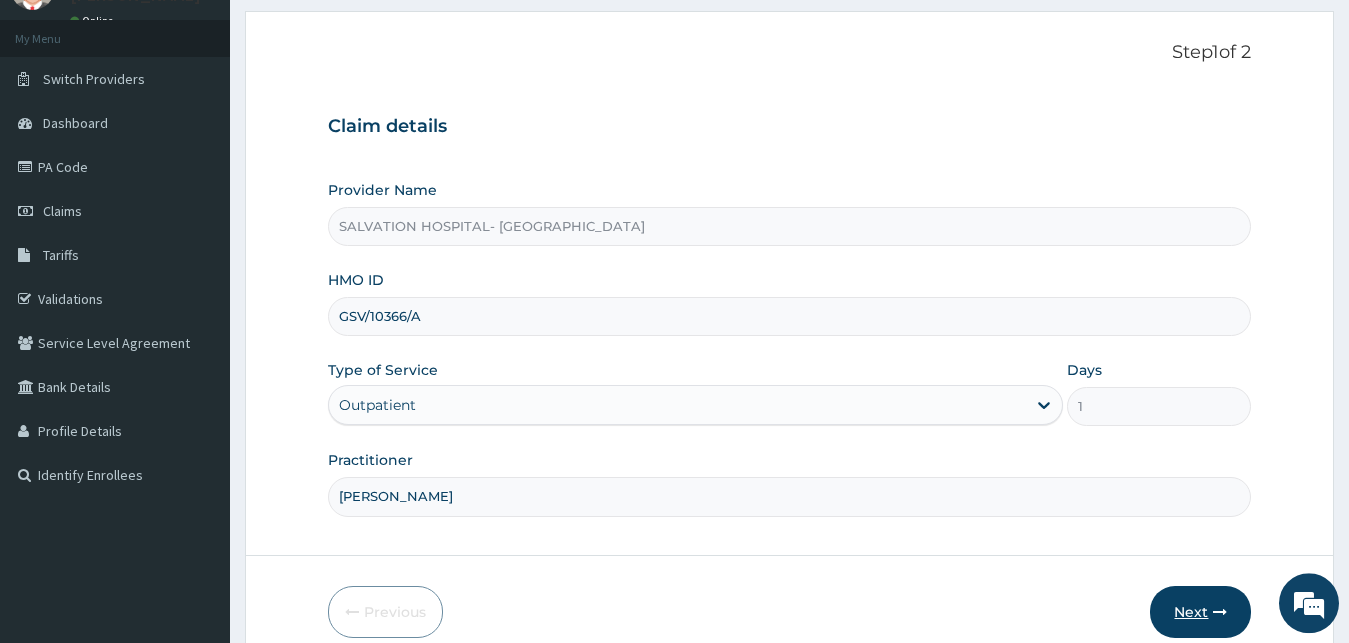 type on "[PERSON_NAME]" 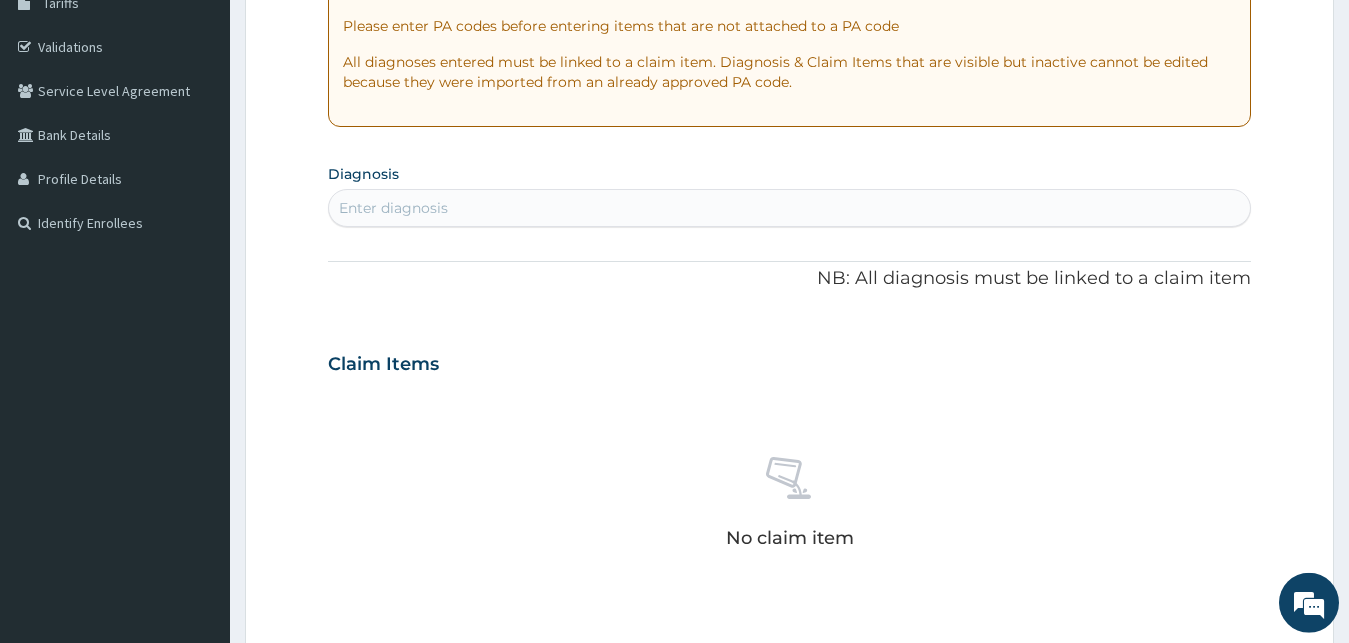 scroll, scrollTop: 350, scrollLeft: 0, axis: vertical 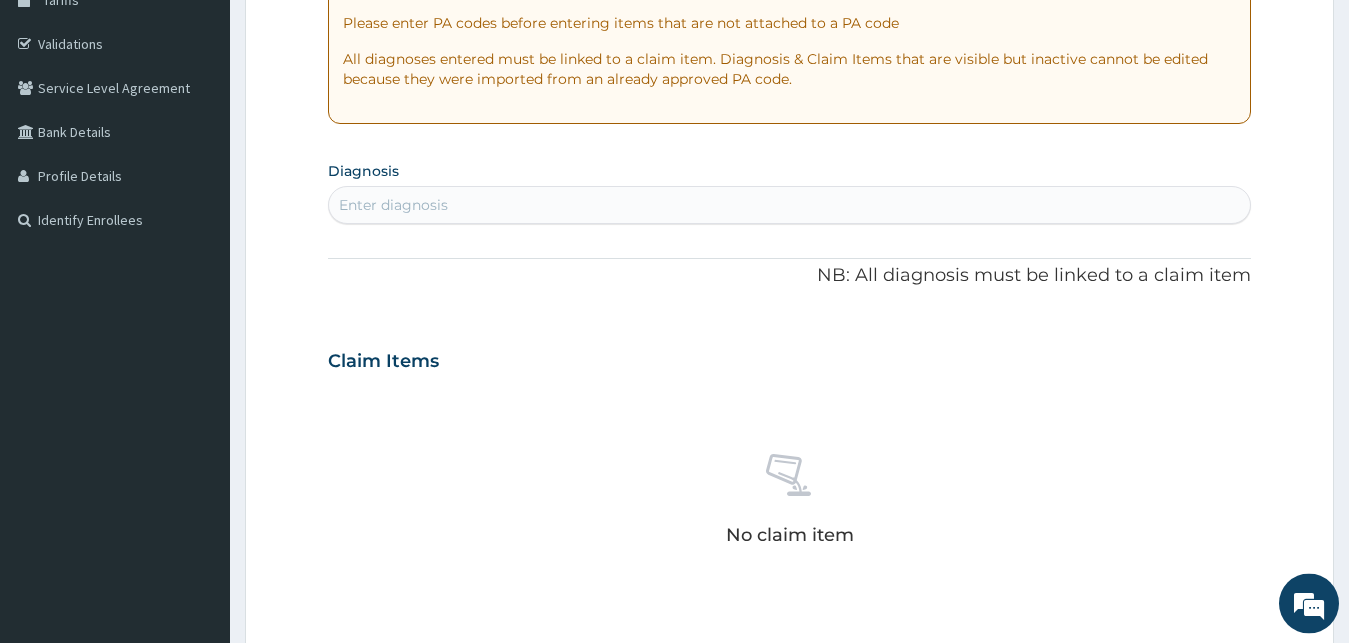 click on "Enter diagnosis" at bounding box center [790, 205] 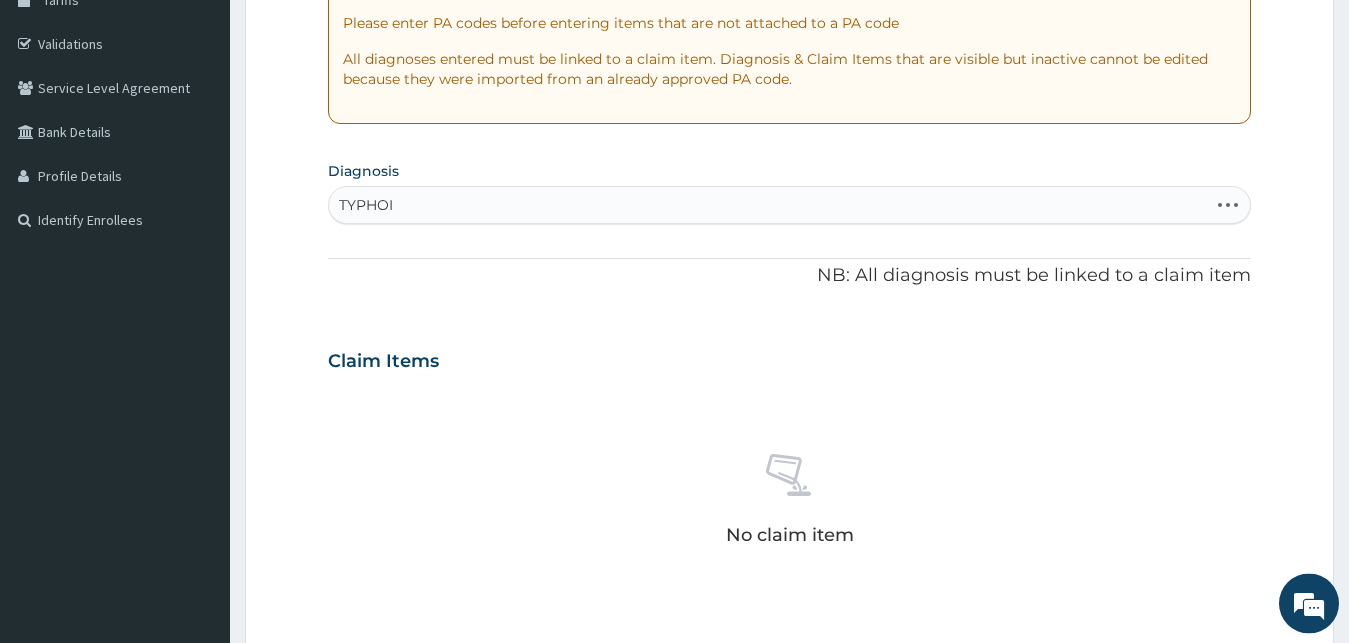 type on "[MEDICAL_DATA]" 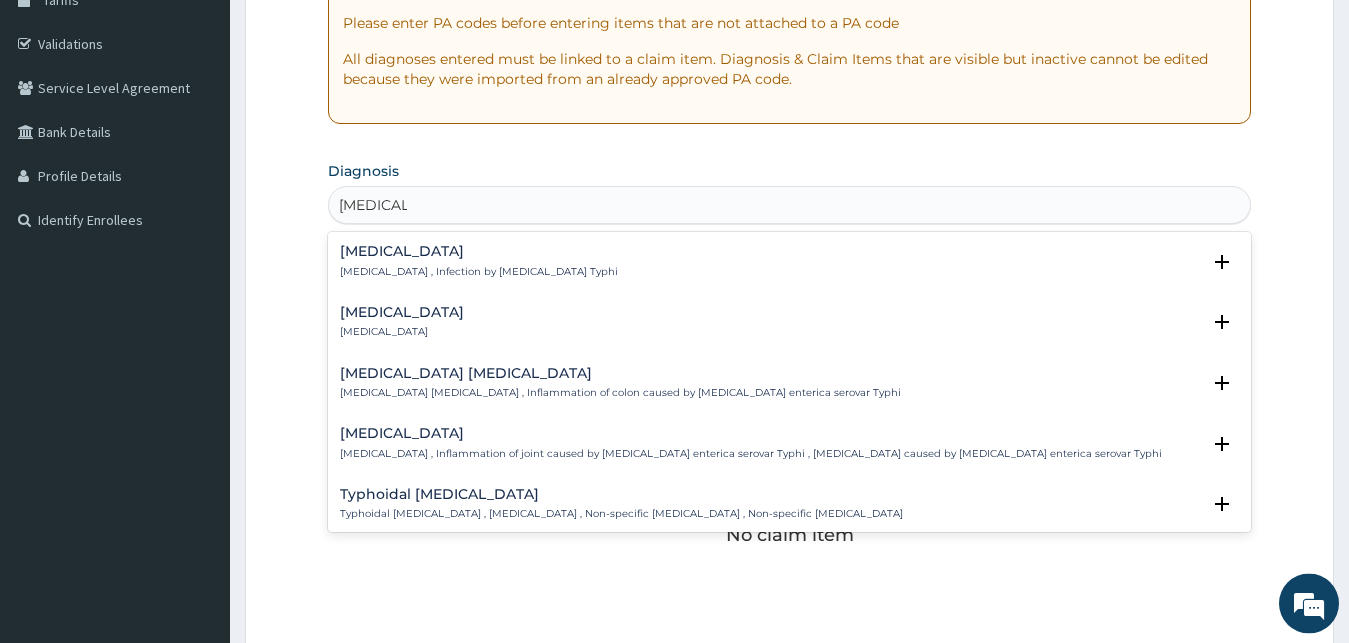 click on "[MEDICAL_DATA]" at bounding box center (479, 251) 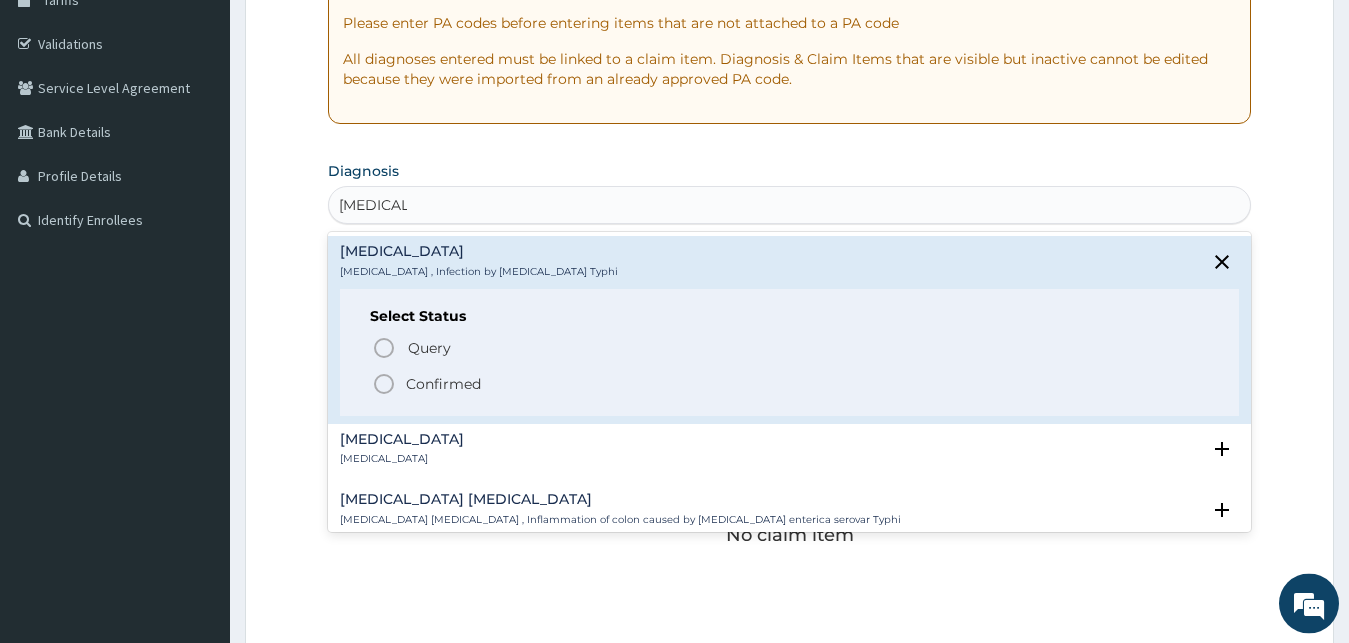 click 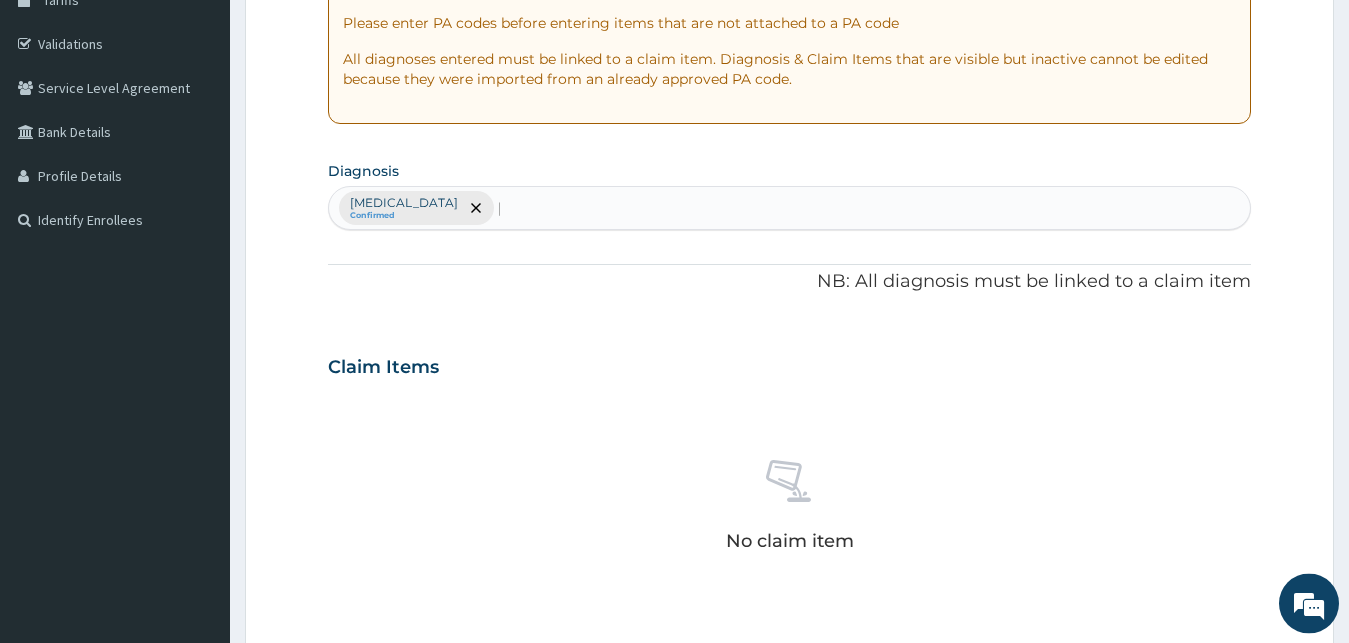 type 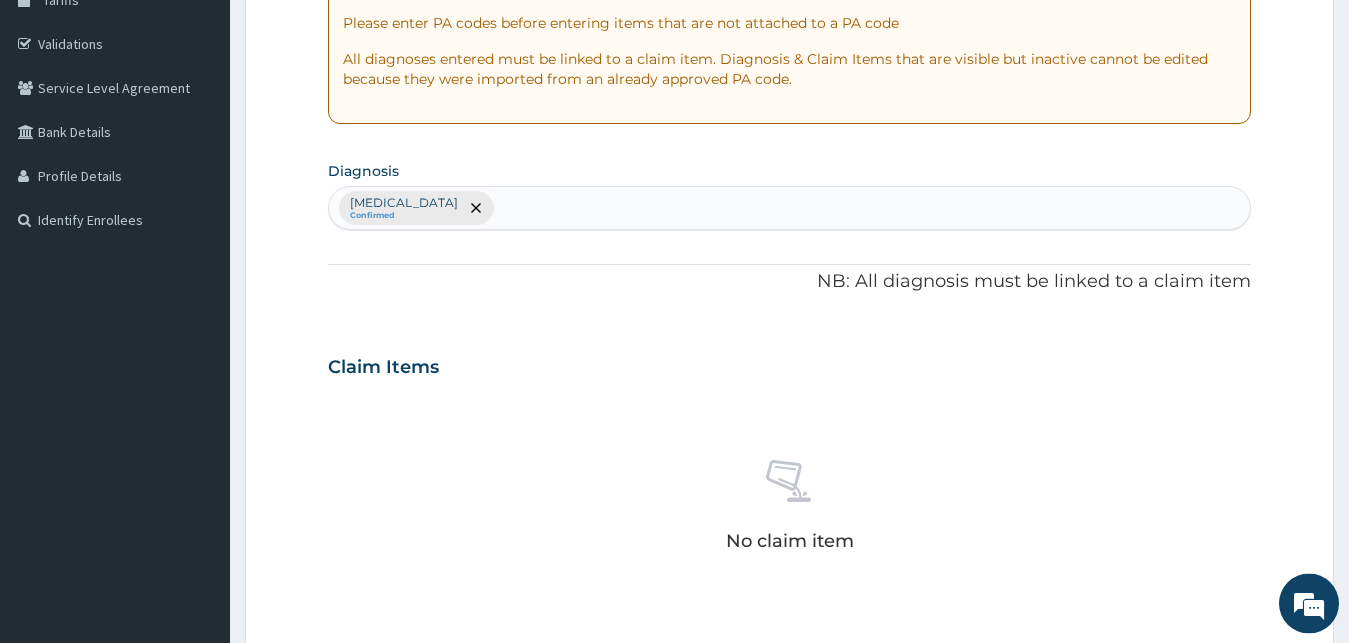 scroll, scrollTop: 784, scrollLeft: 0, axis: vertical 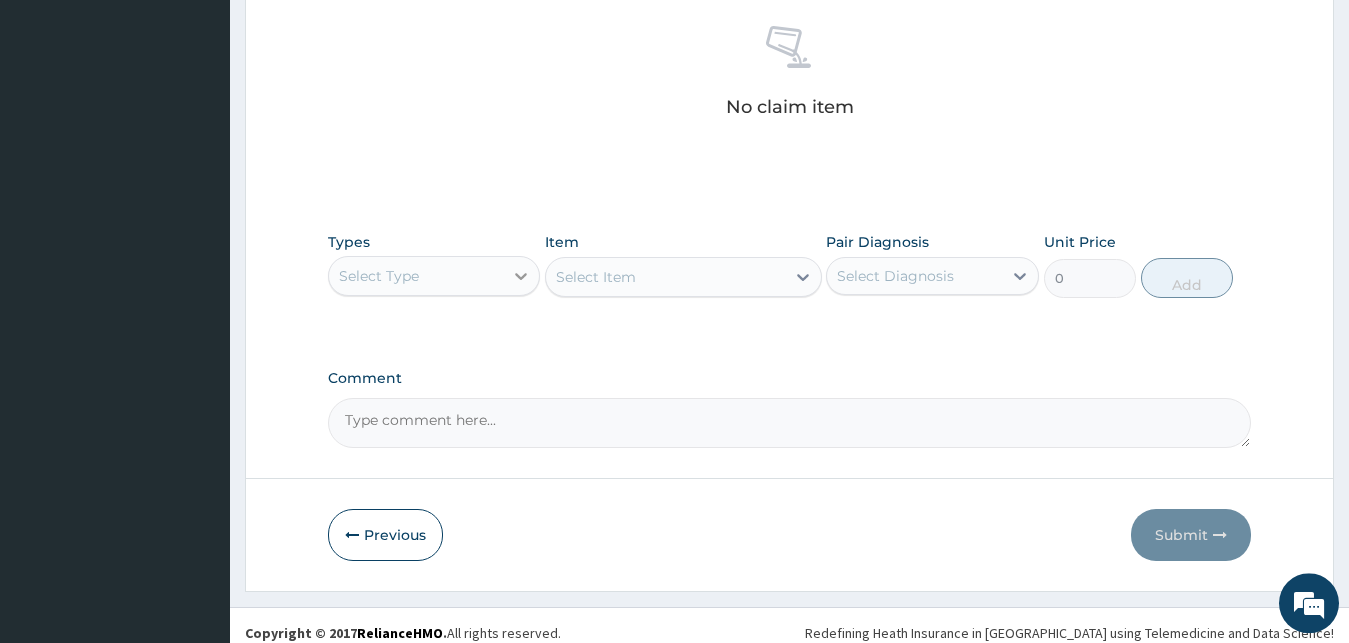 click 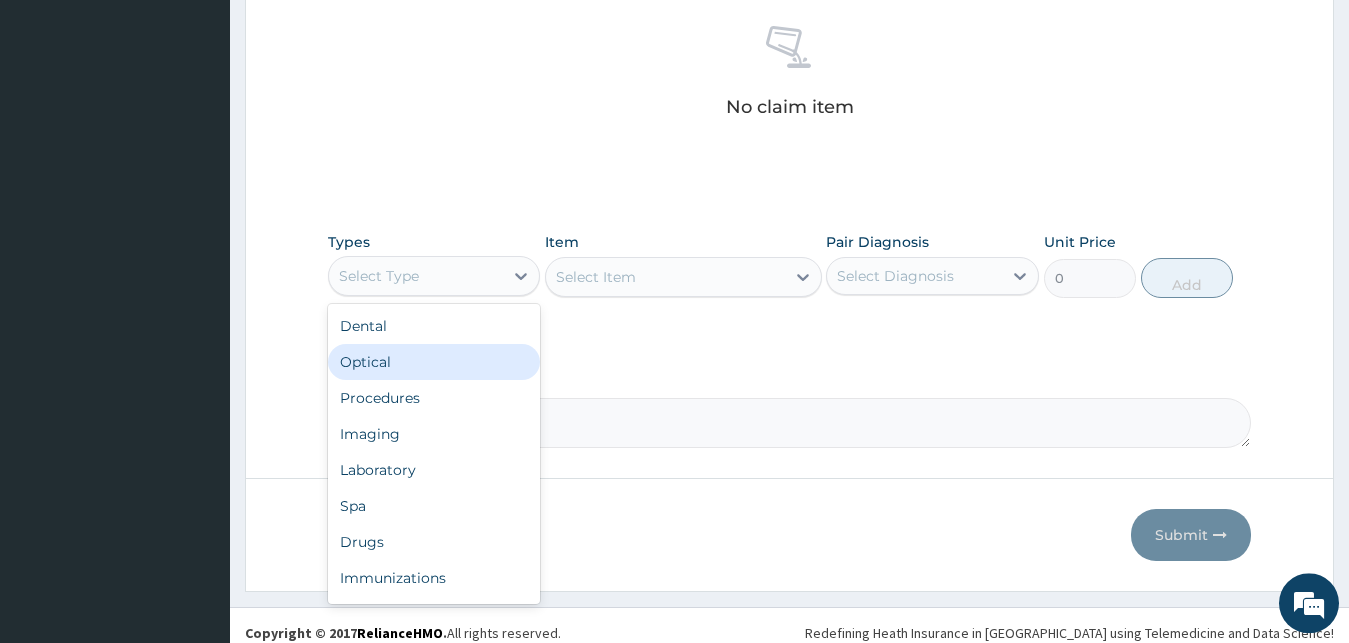scroll, scrollTop: 68, scrollLeft: 0, axis: vertical 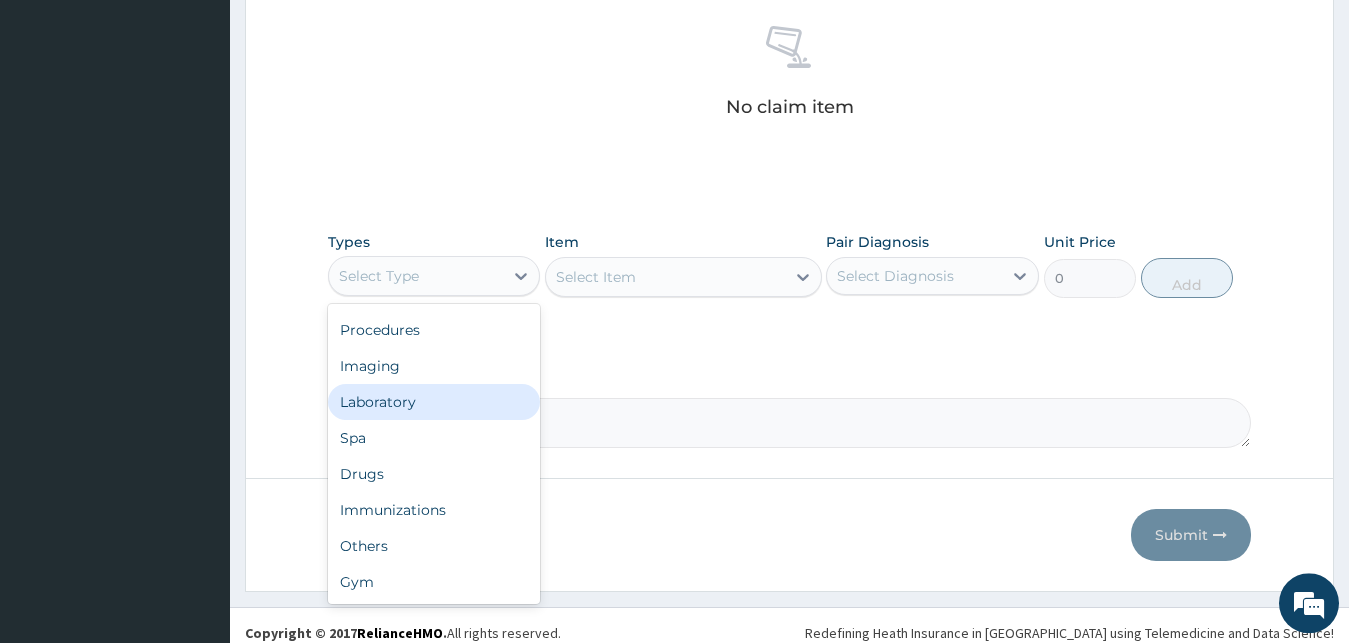 click on "Laboratory" at bounding box center [434, 402] 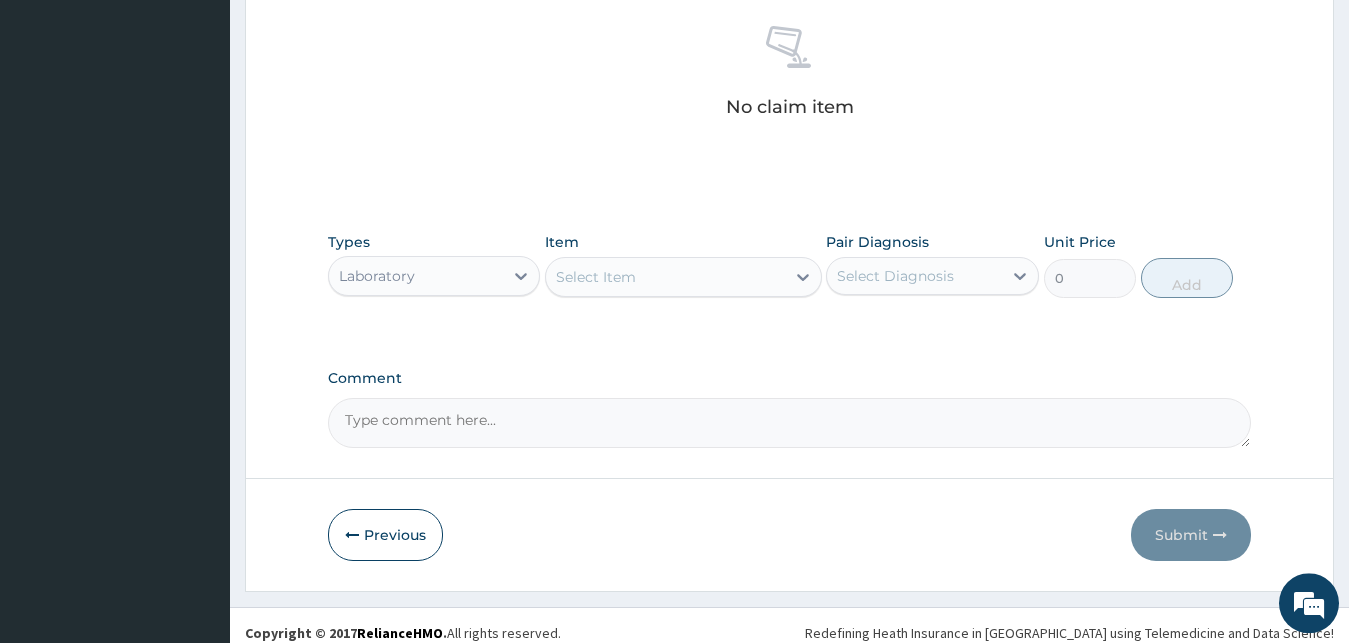 click on "Select Item" at bounding box center [665, 277] 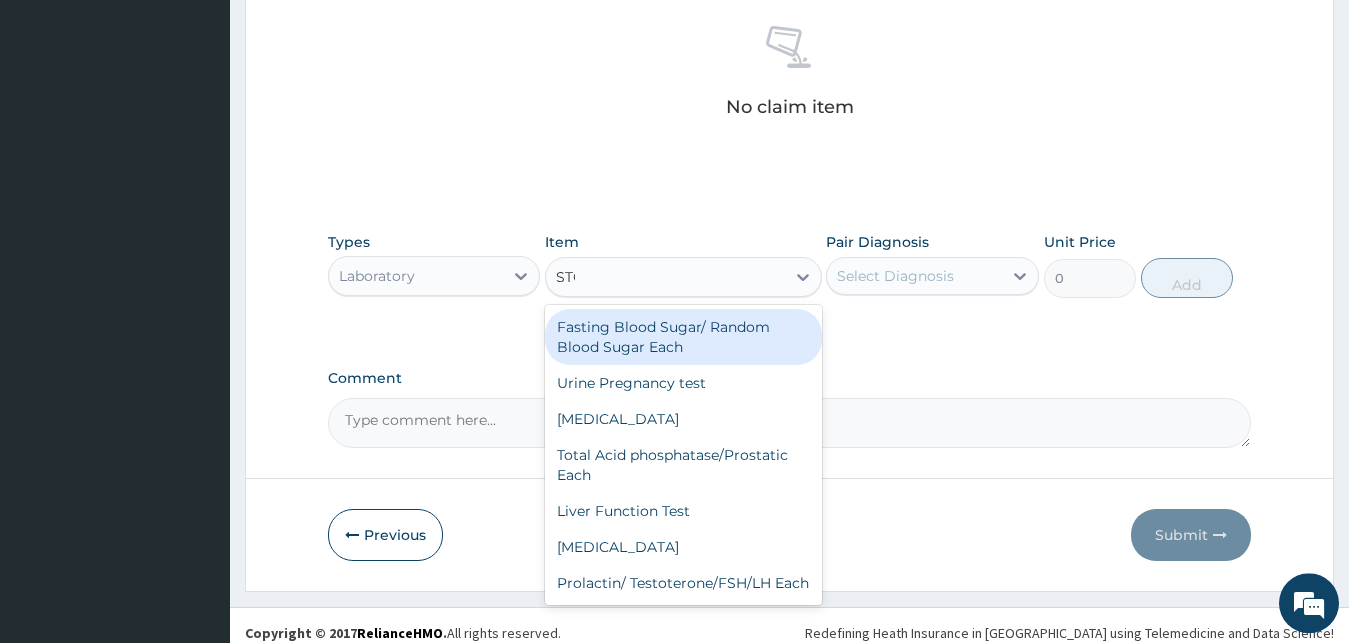 type on "STOO" 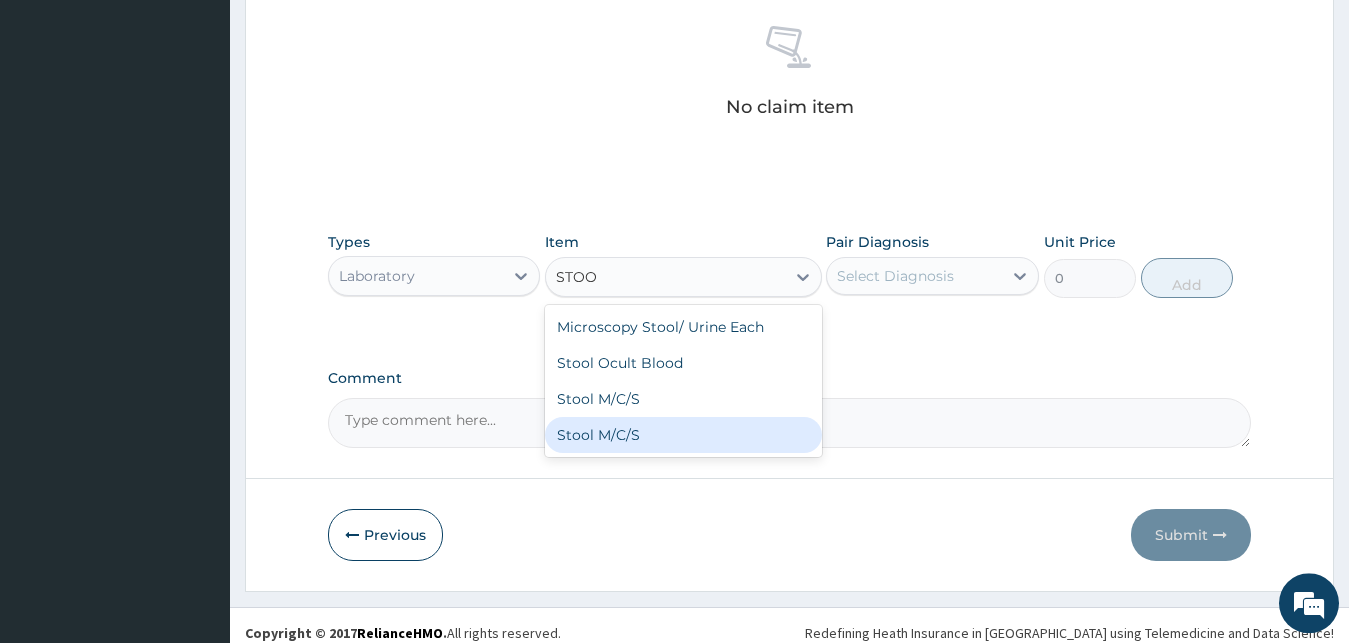 click on "Stool M/C/S" at bounding box center (683, 435) 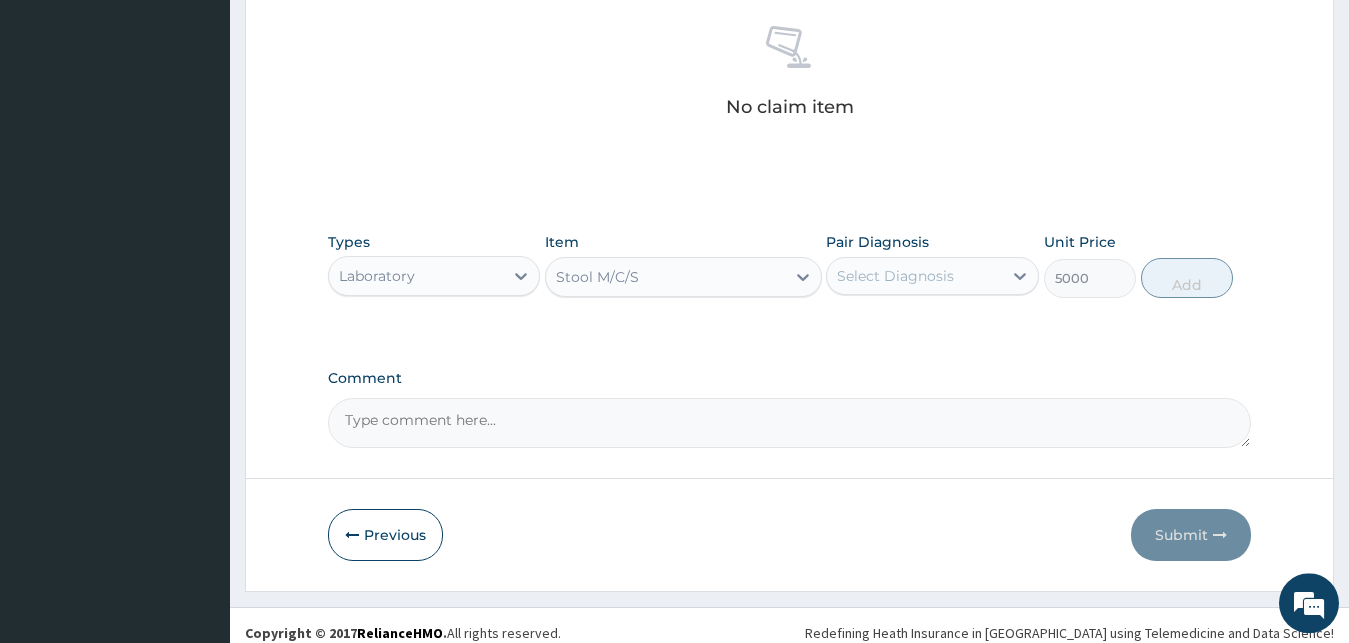 type 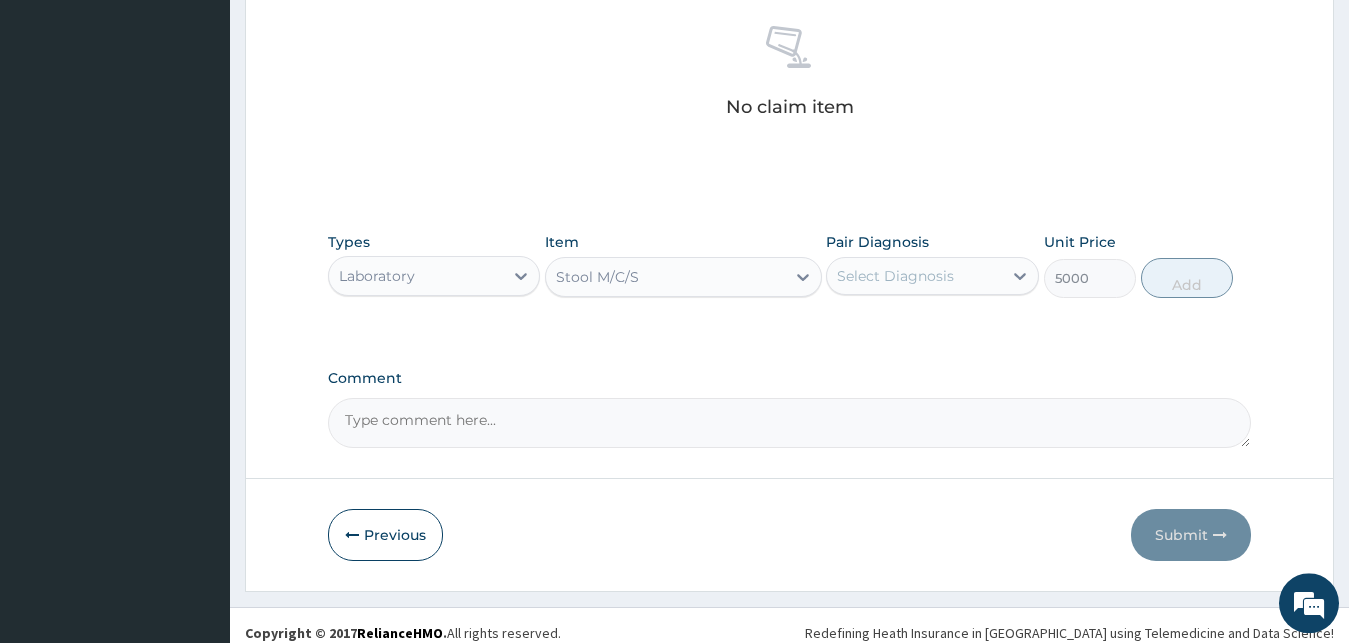scroll, scrollTop: 43, scrollLeft: 0, axis: vertical 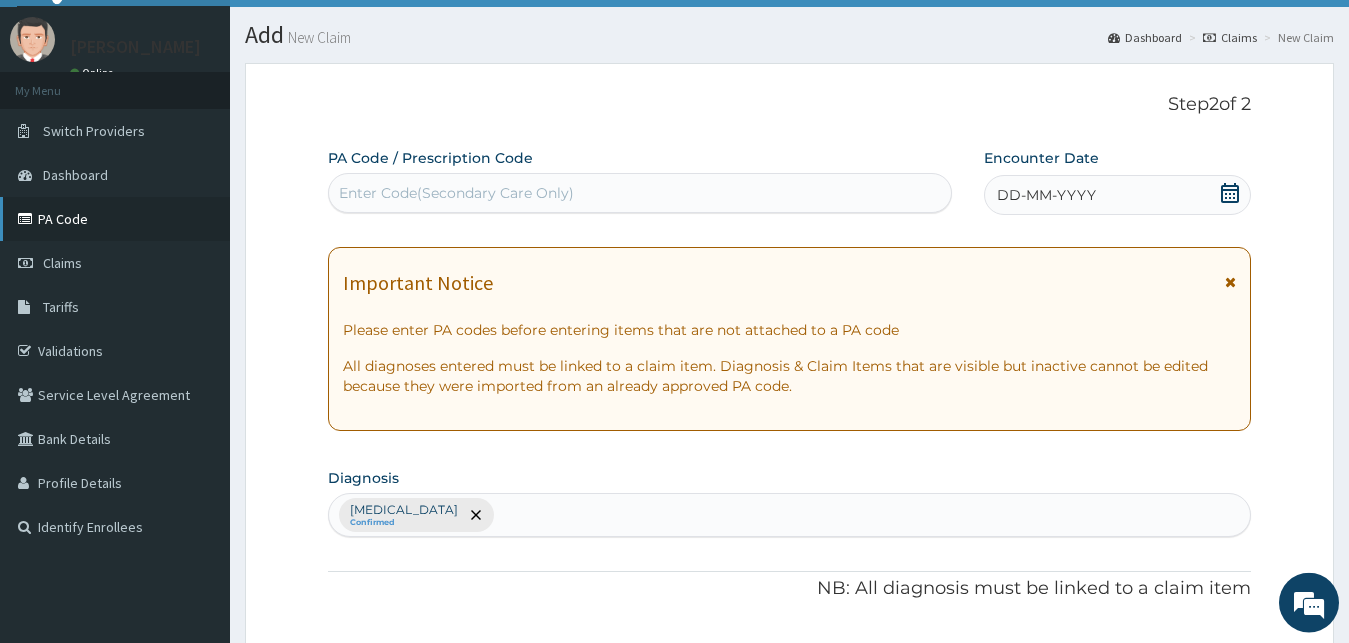 click on "PA Code" at bounding box center [115, 219] 